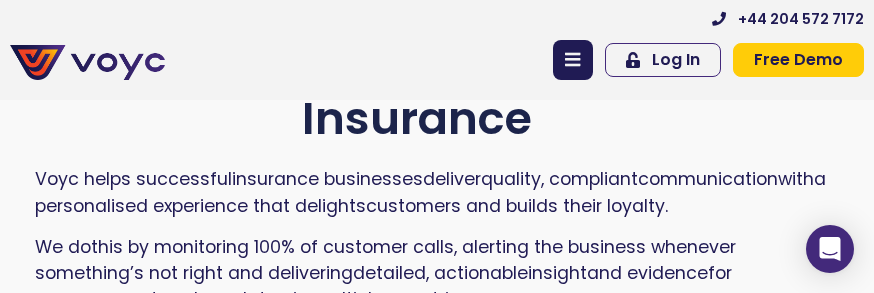 scroll, scrollTop: 0, scrollLeft: 0, axis: both 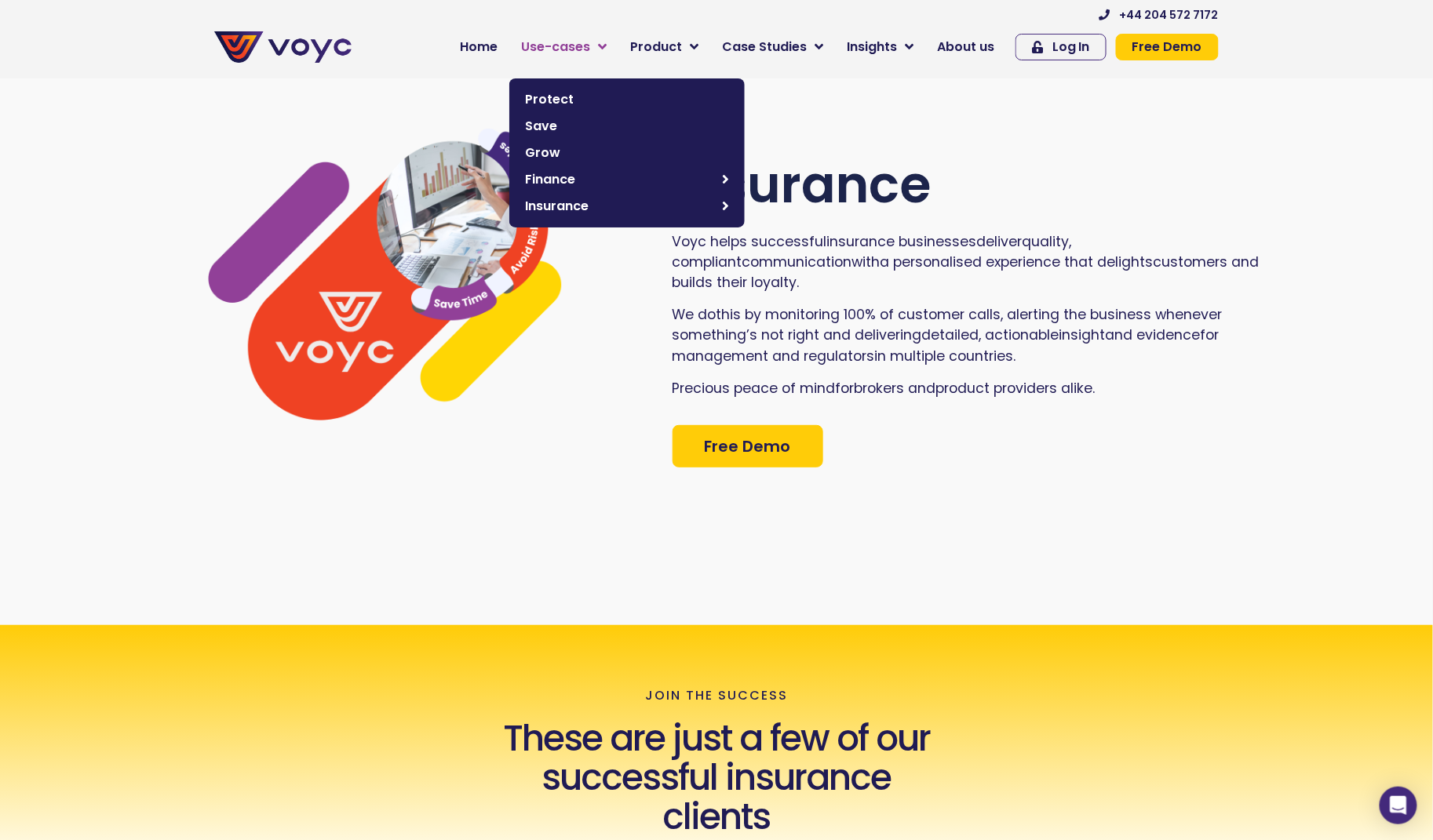 click on "Use-cases" at bounding box center [563, 47] 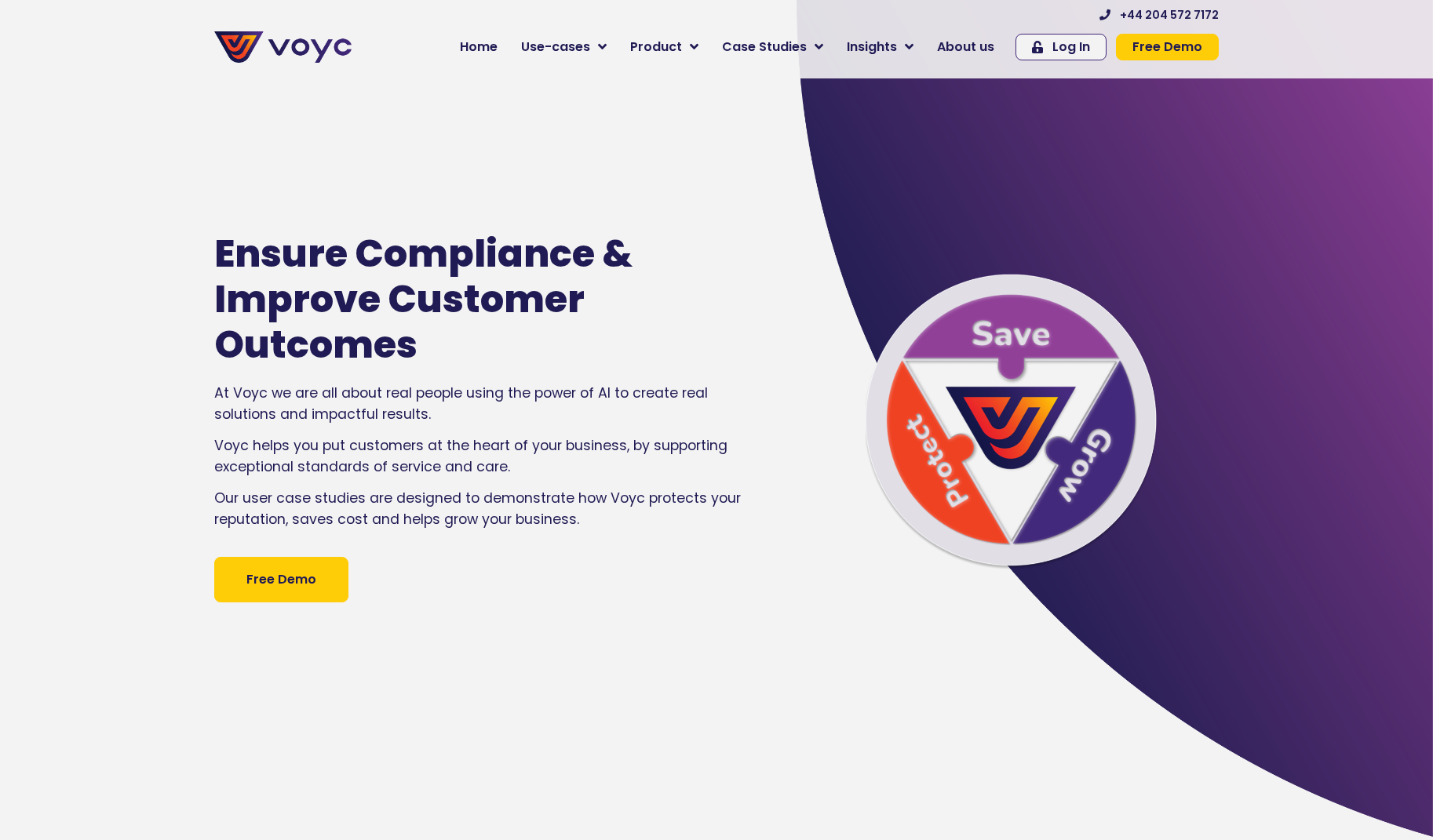 scroll, scrollTop: 0, scrollLeft: 0, axis: both 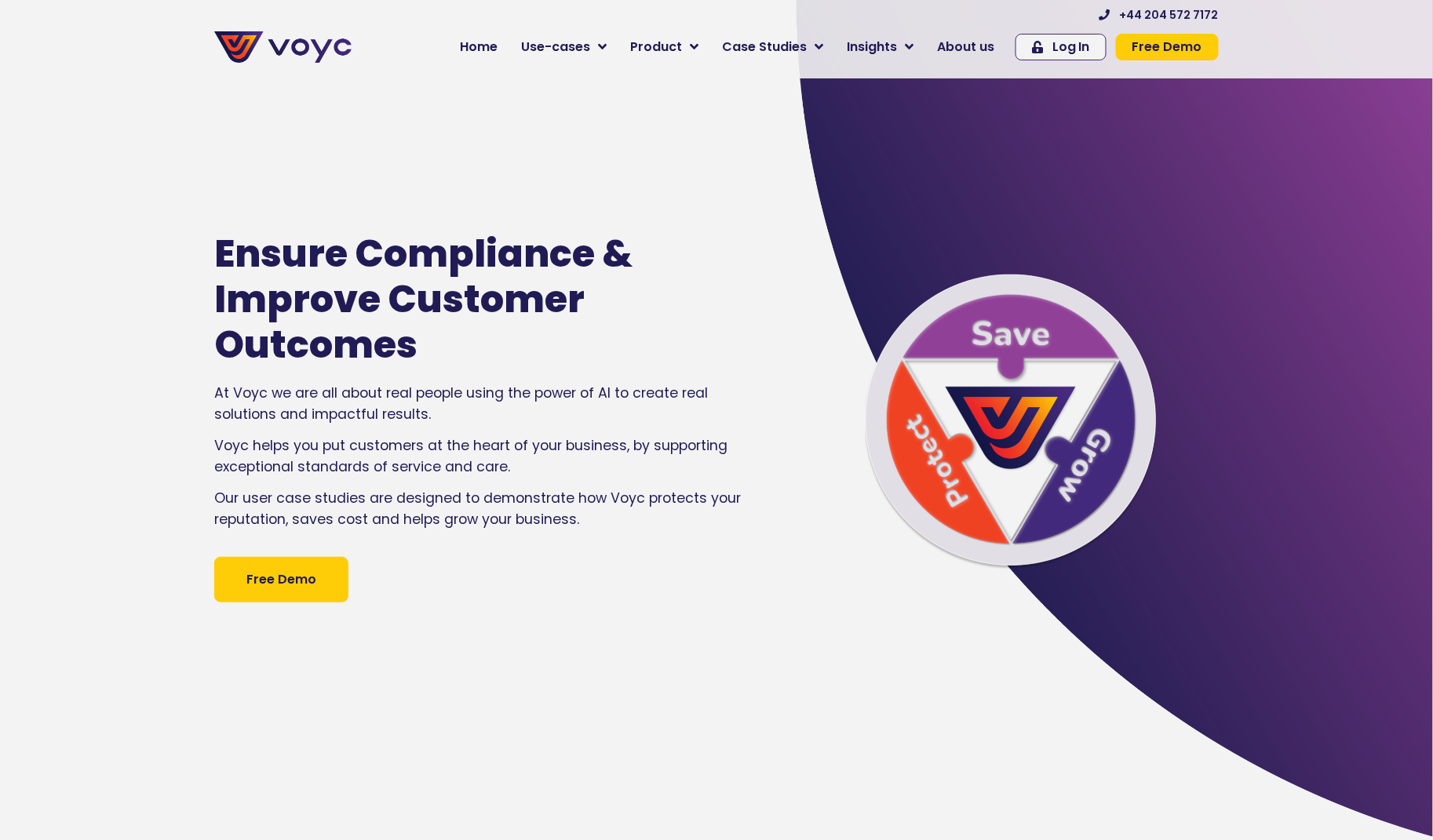 click on "Free Demo" at bounding box center [1167, 47] 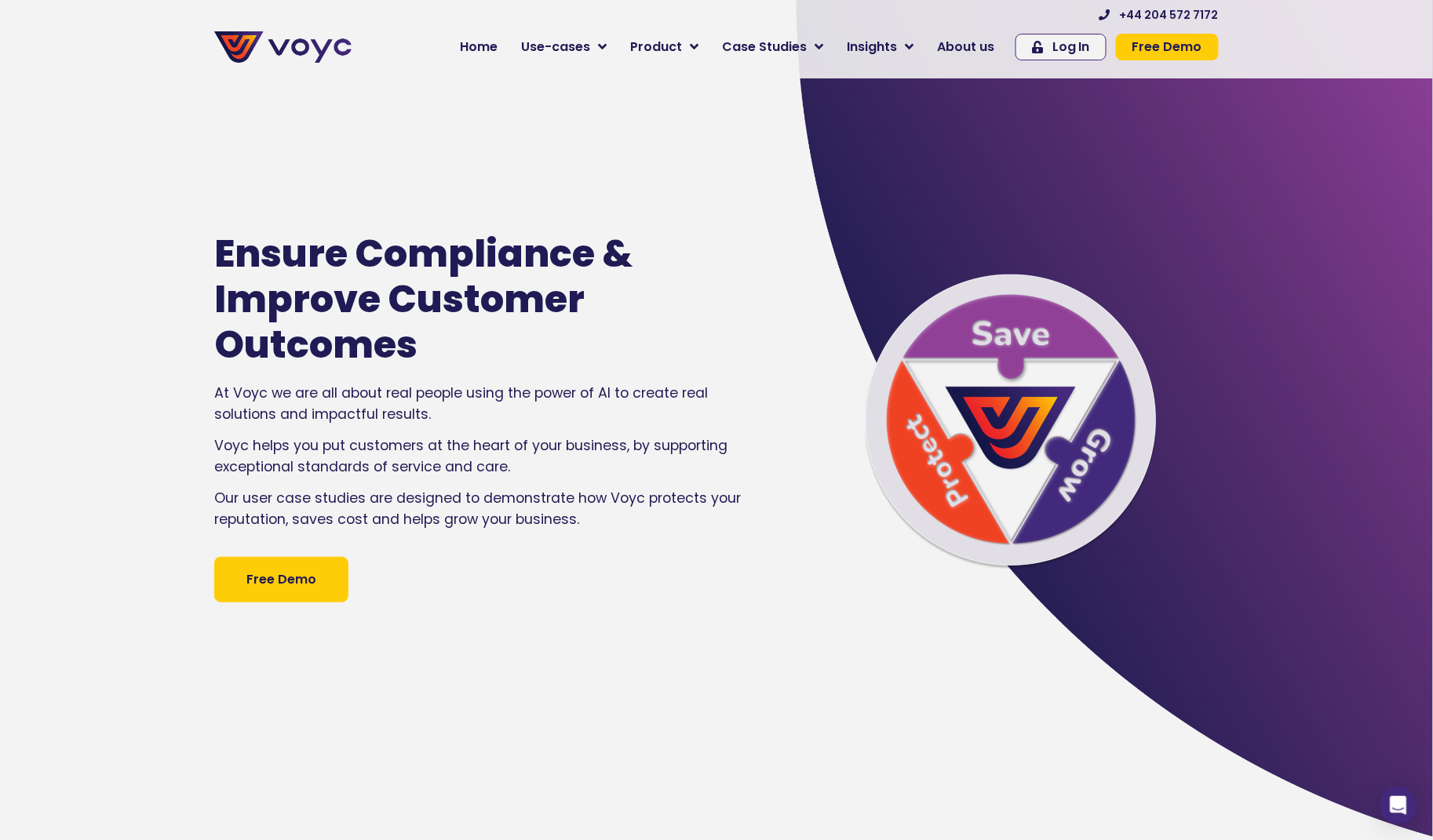 scroll, scrollTop: 0, scrollLeft: 0, axis: both 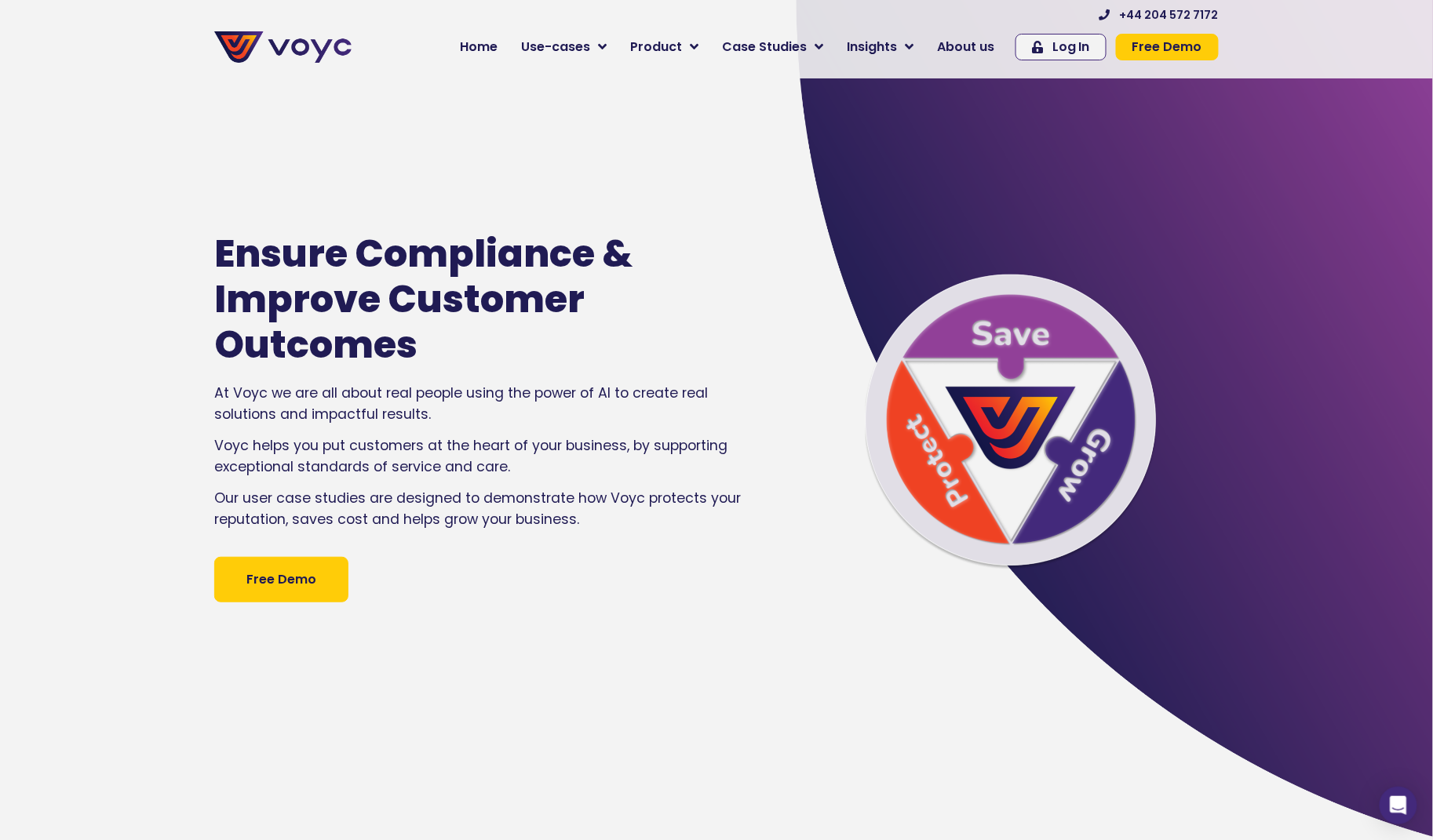 click on "Free Demo" at bounding box center [1167, 47] 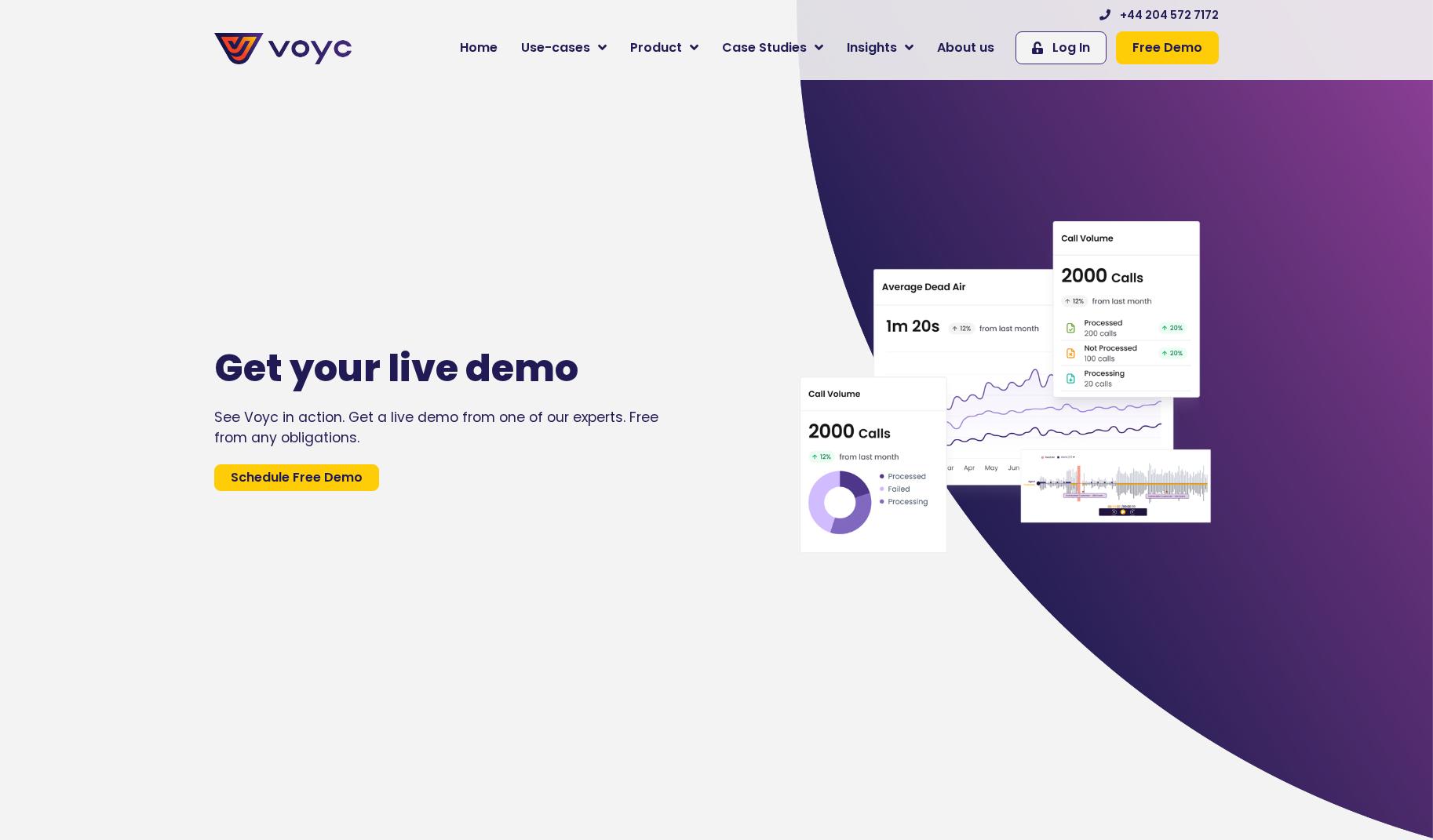 scroll, scrollTop: 0, scrollLeft: 0, axis: both 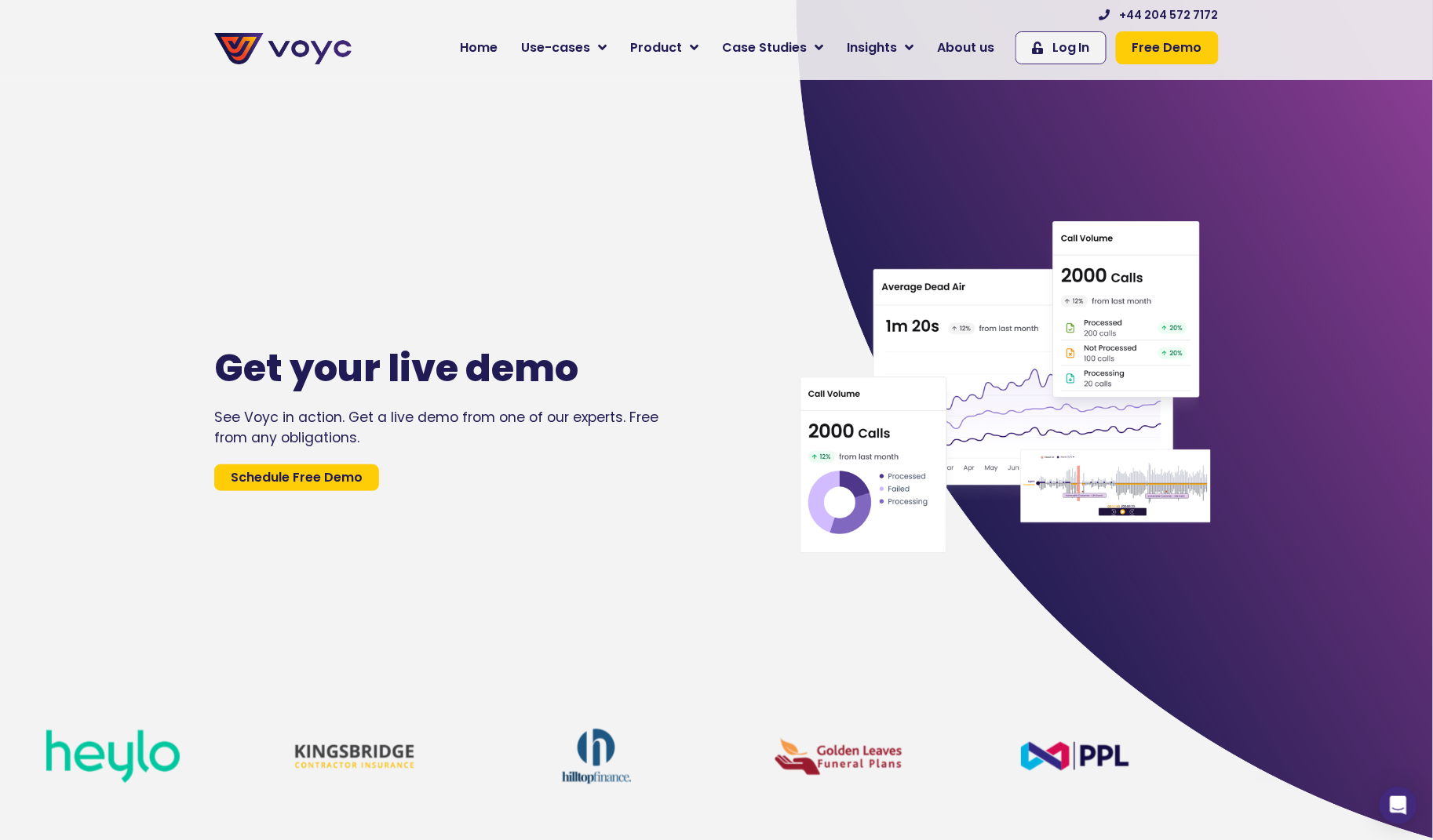 click on "Free Demo" at bounding box center (1167, 48) 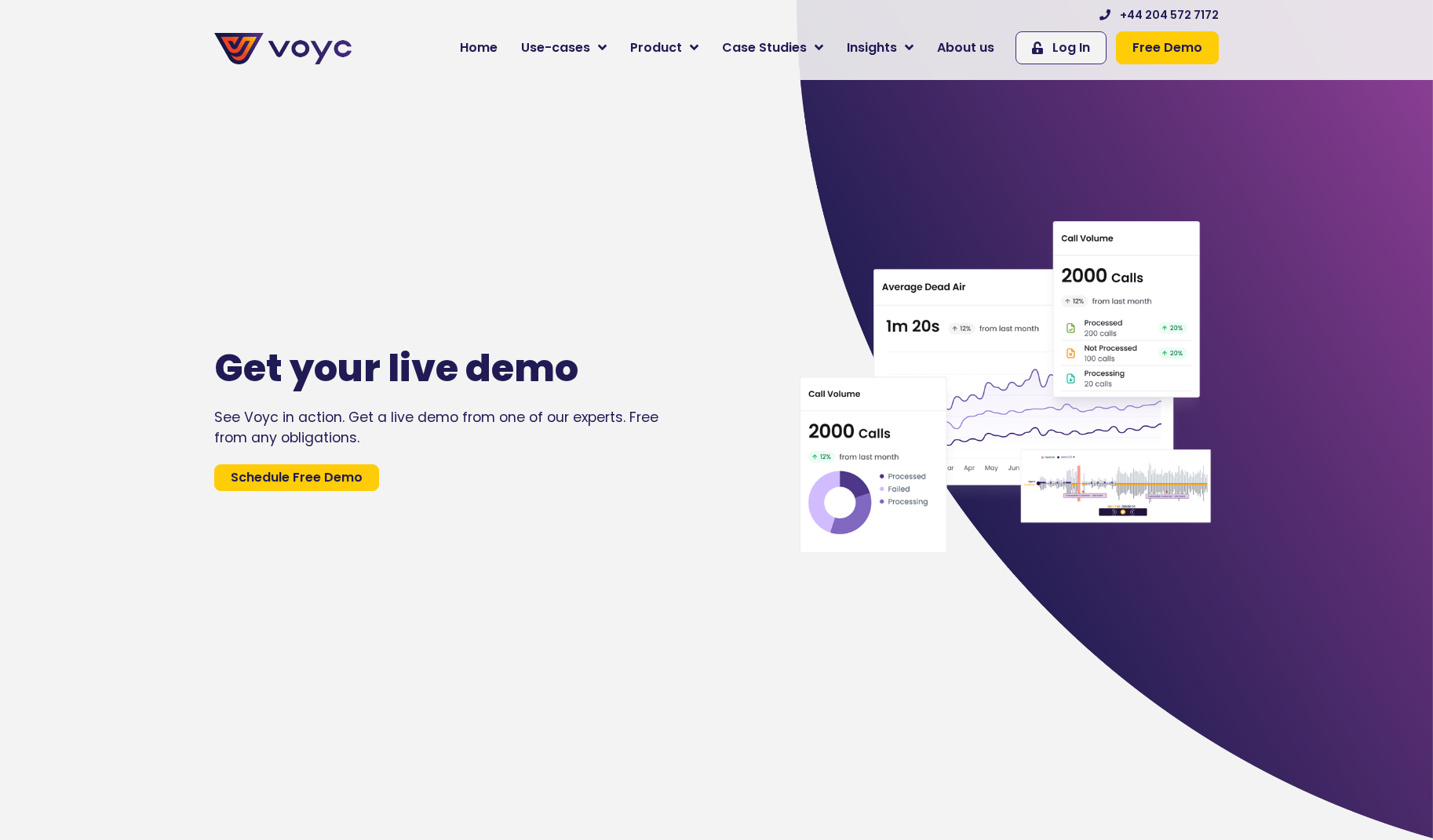 click on "Free Demo" at bounding box center (1167, 48) 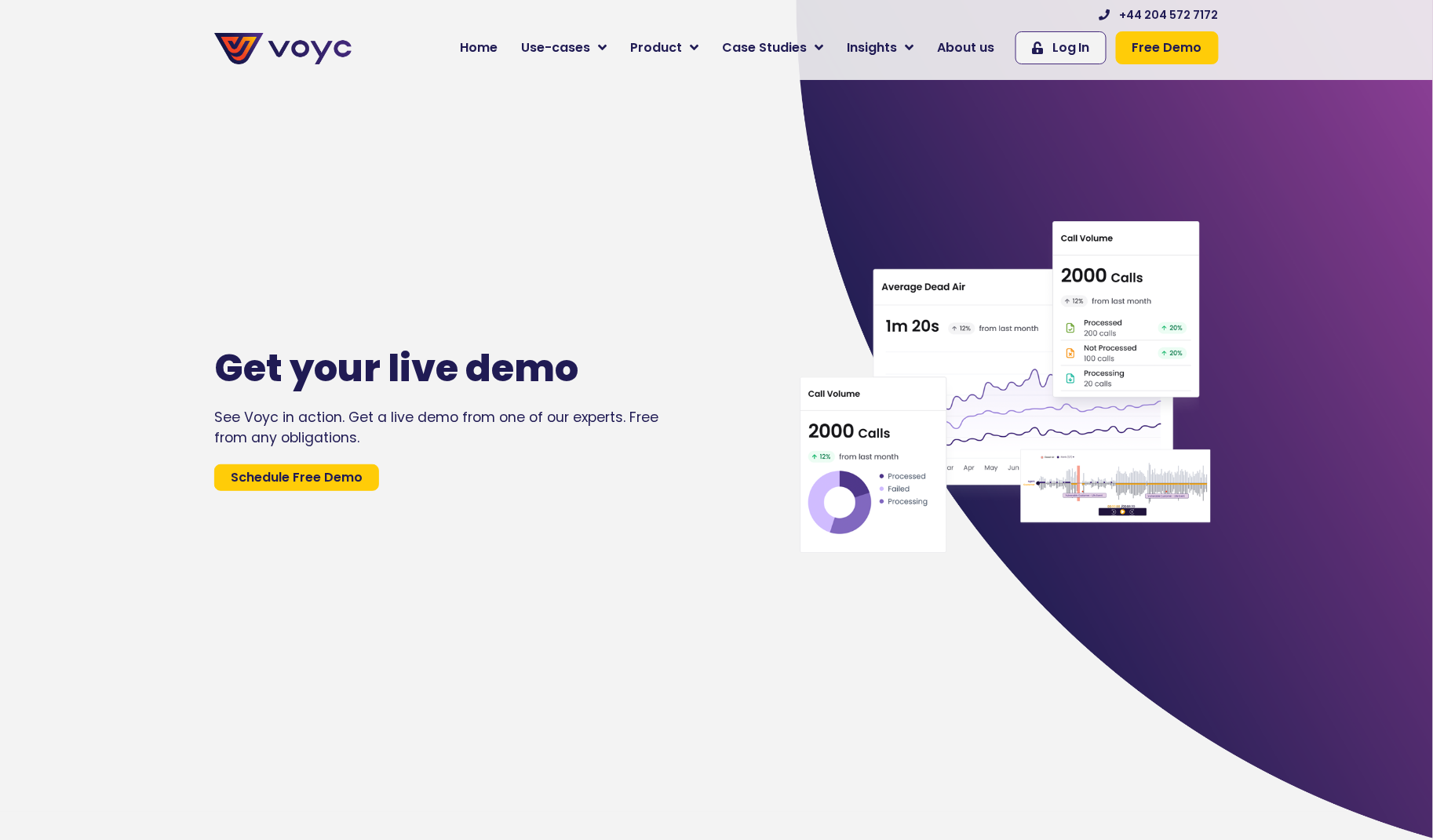 scroll, scrollTop: 1371, scrollLeft: 0, axis: vertical 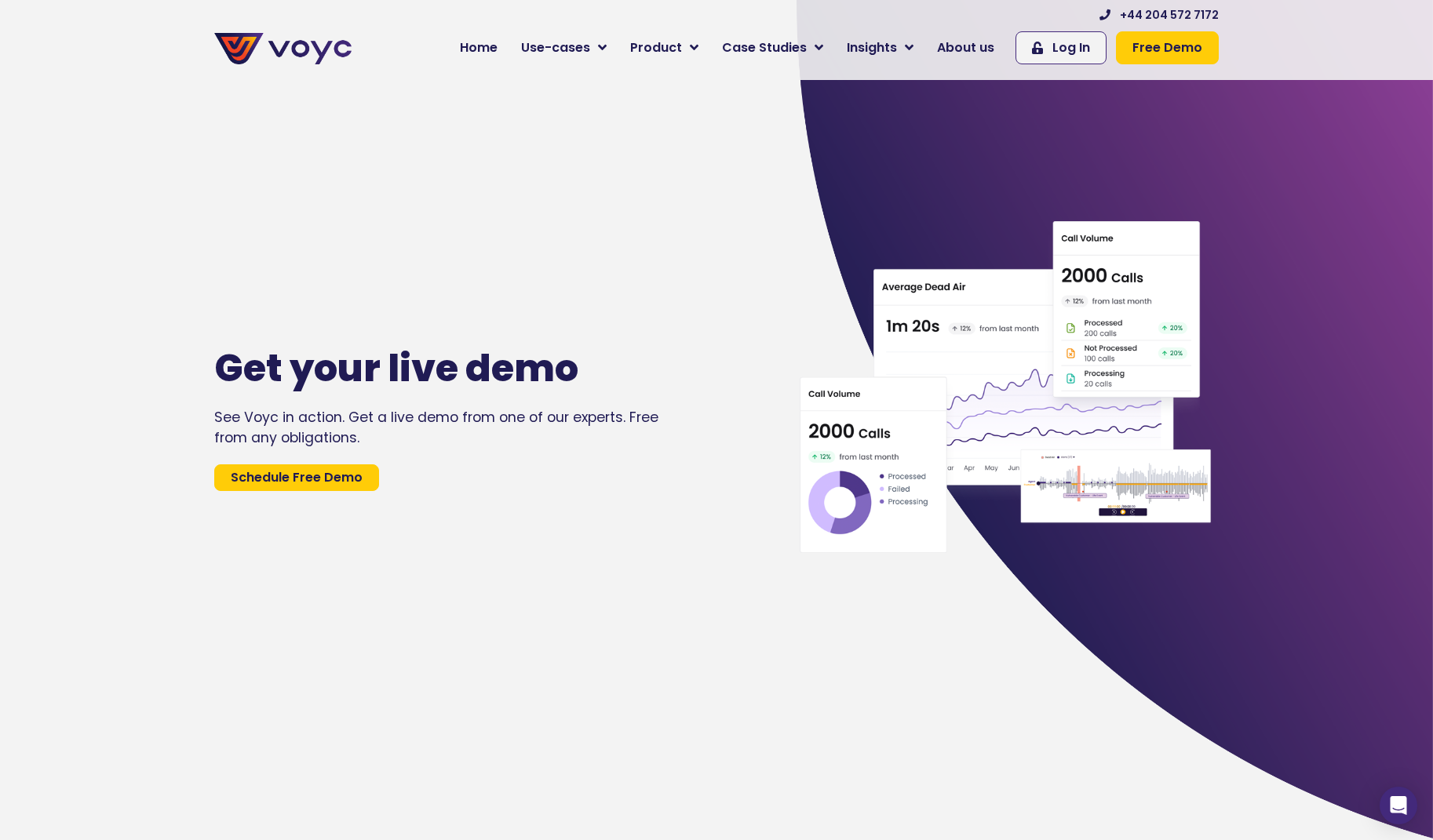click on "Use-cases" at bounding box center (556, 48) 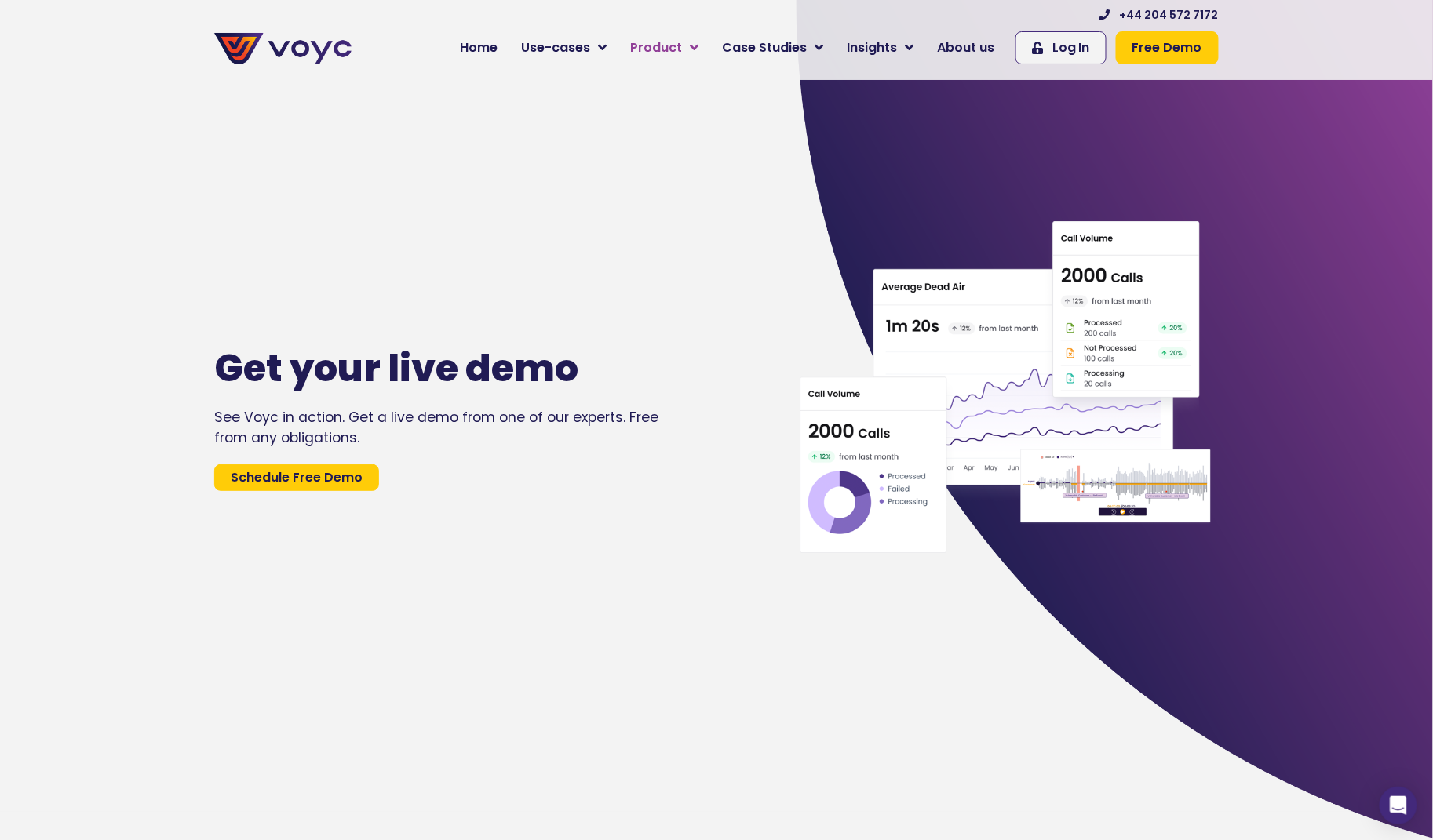 scroll, scrollTop: 0, scrollLeft: 0, axis: both 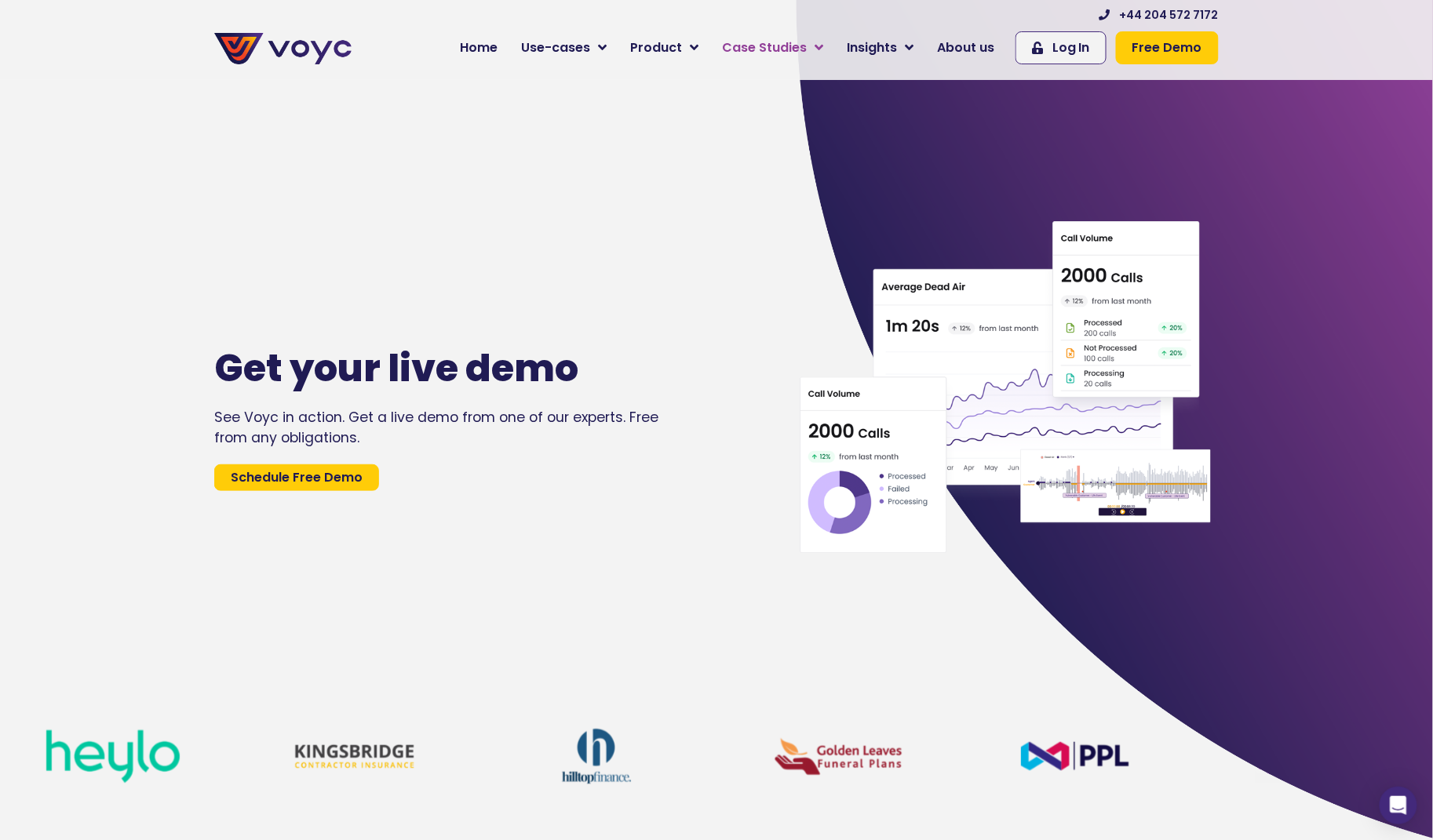 click on "Case Studies" at bounding box center (764, 48) 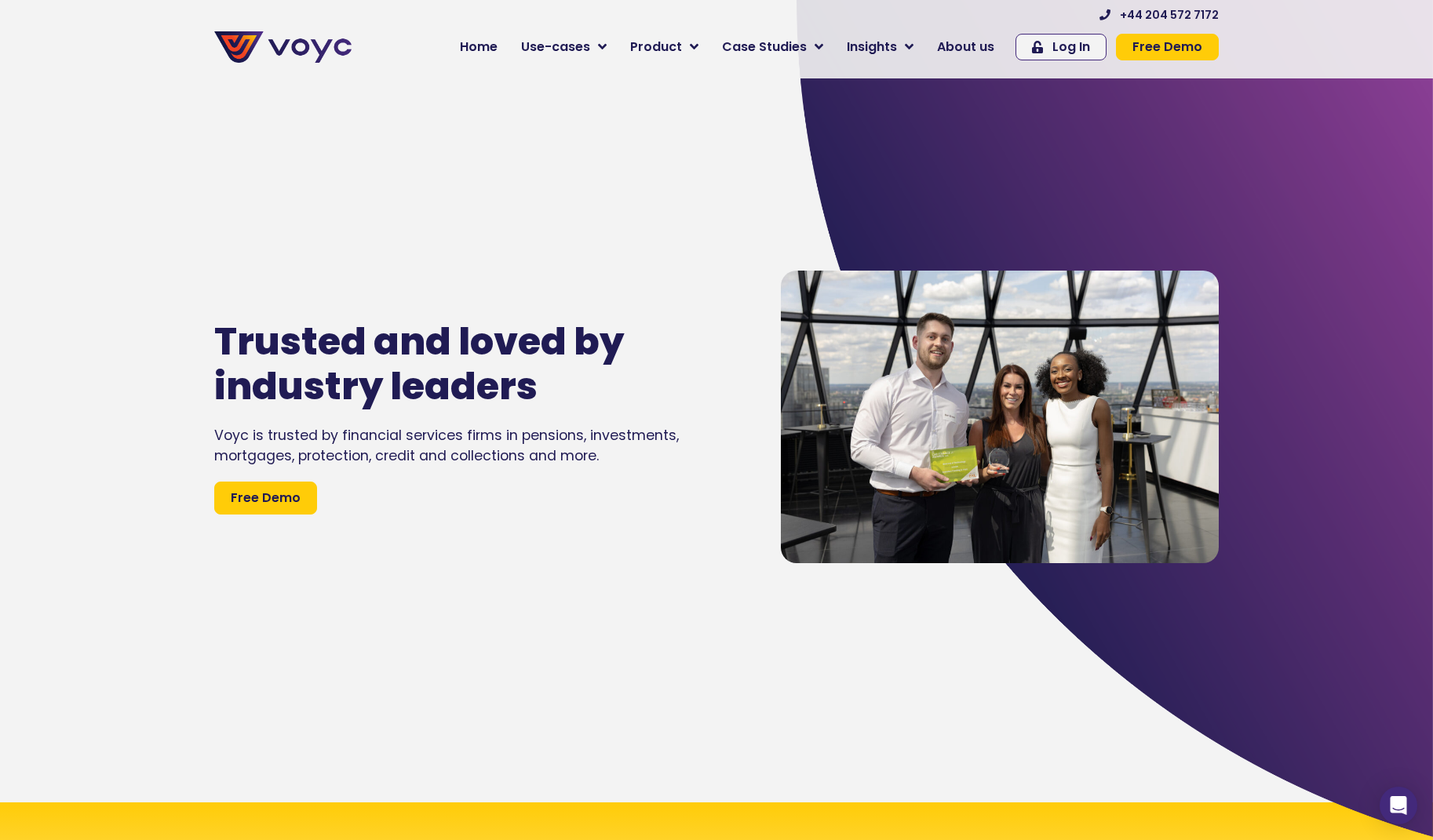 click at bounding box center [992, 416] 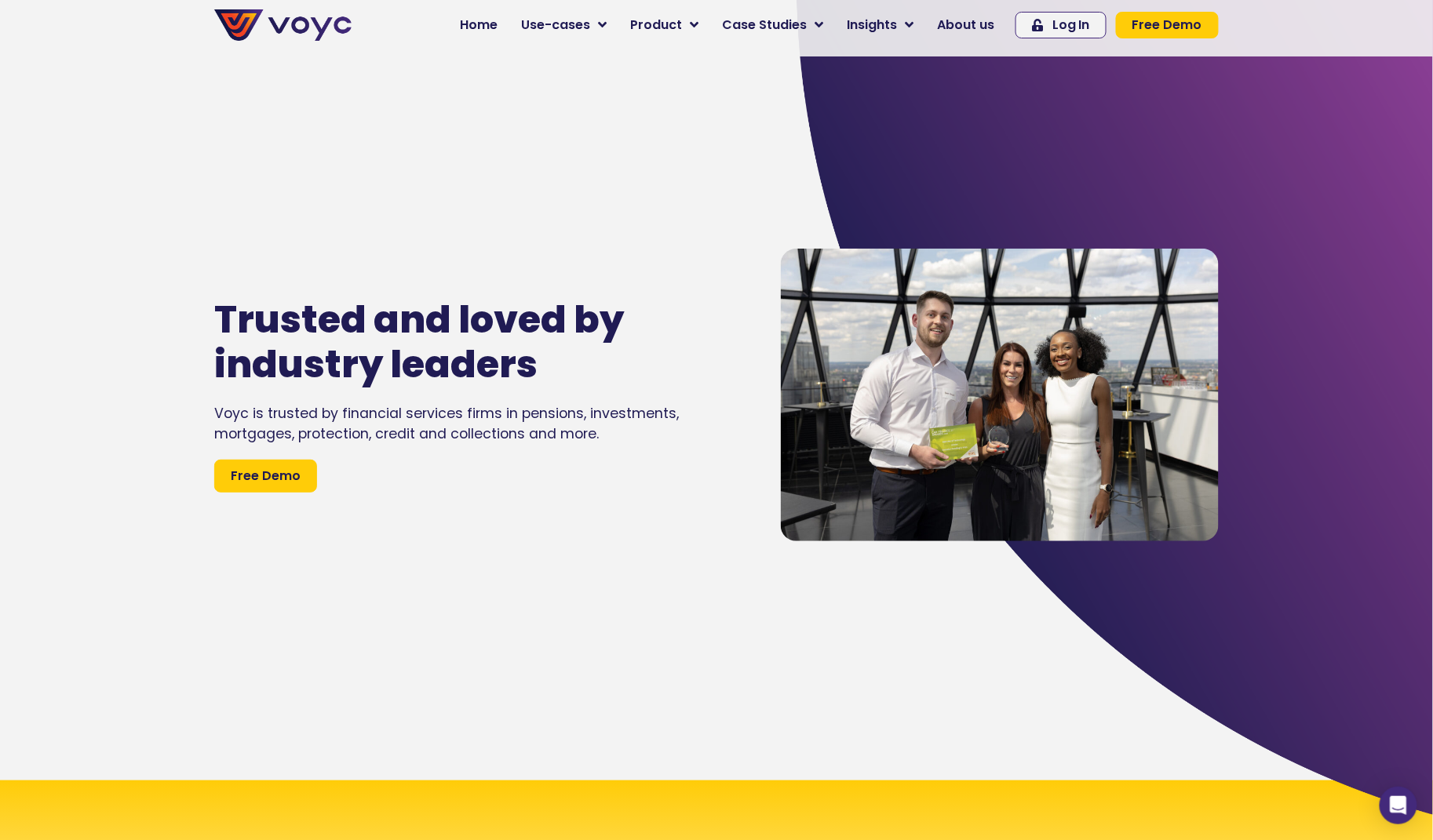 scroll, scrollTop: 632, scrollLeft: 0, axis: vertical 